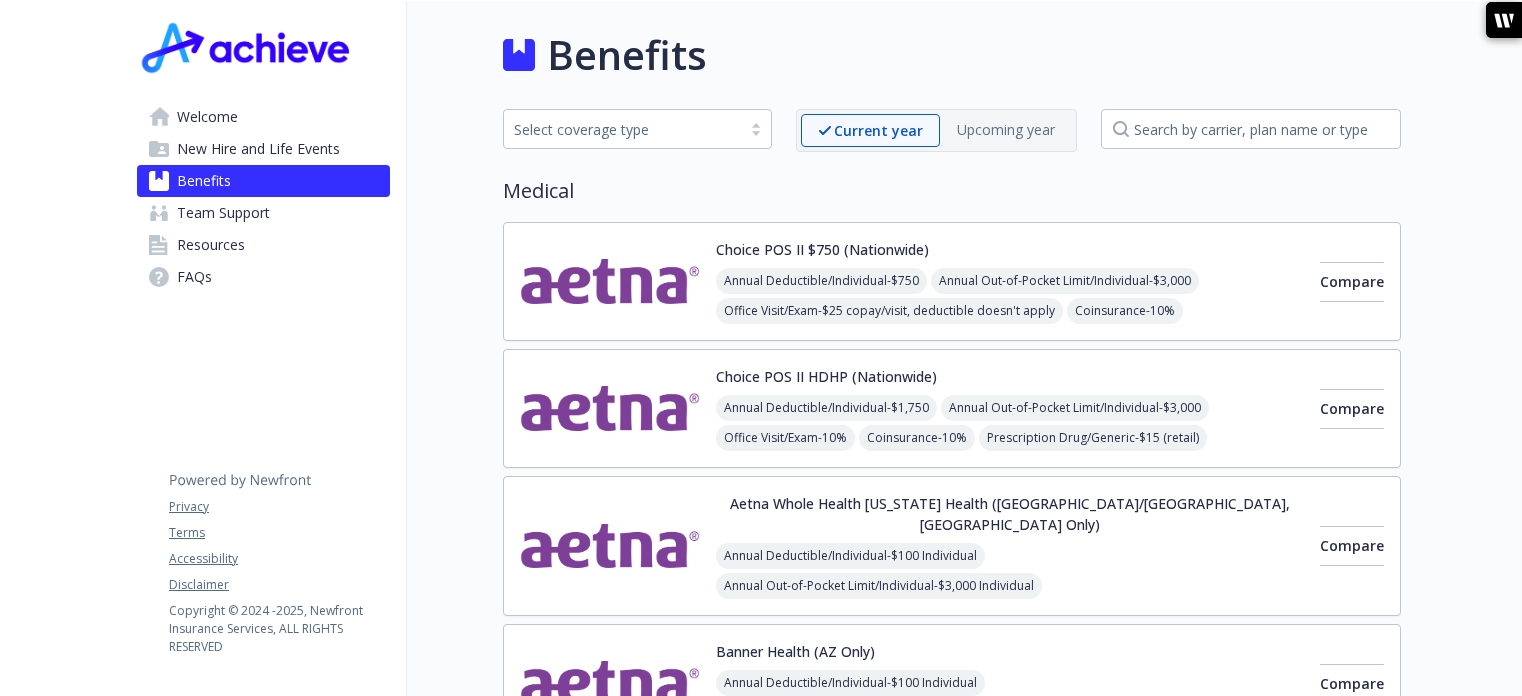 scroll, scrollTop: 0, scrollLeft: 0, axis: both 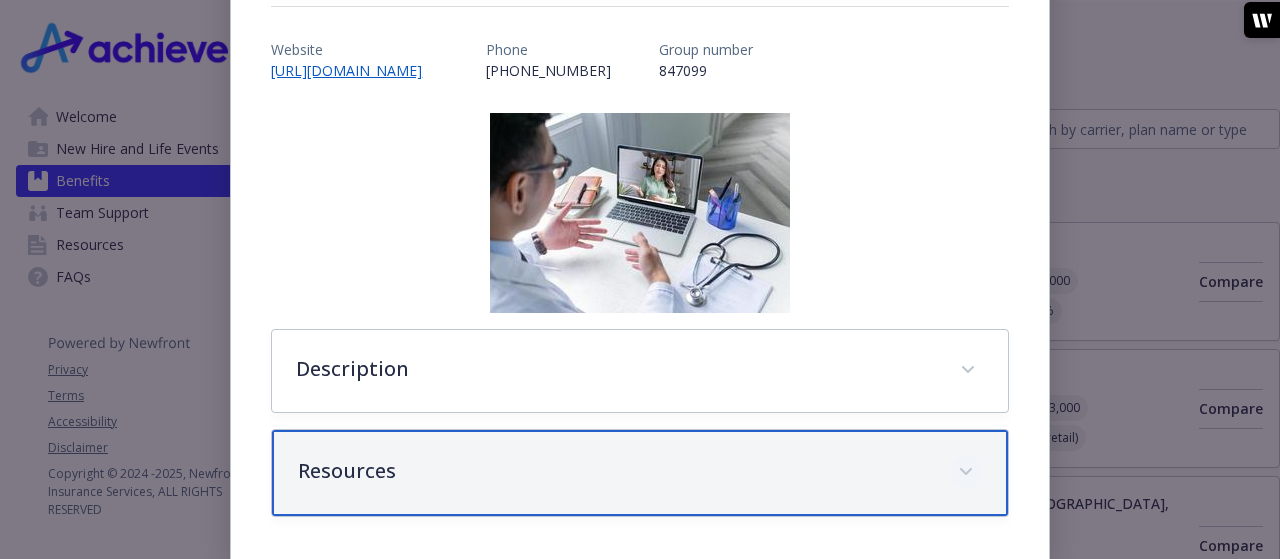 click at bounding box center (966, 472) 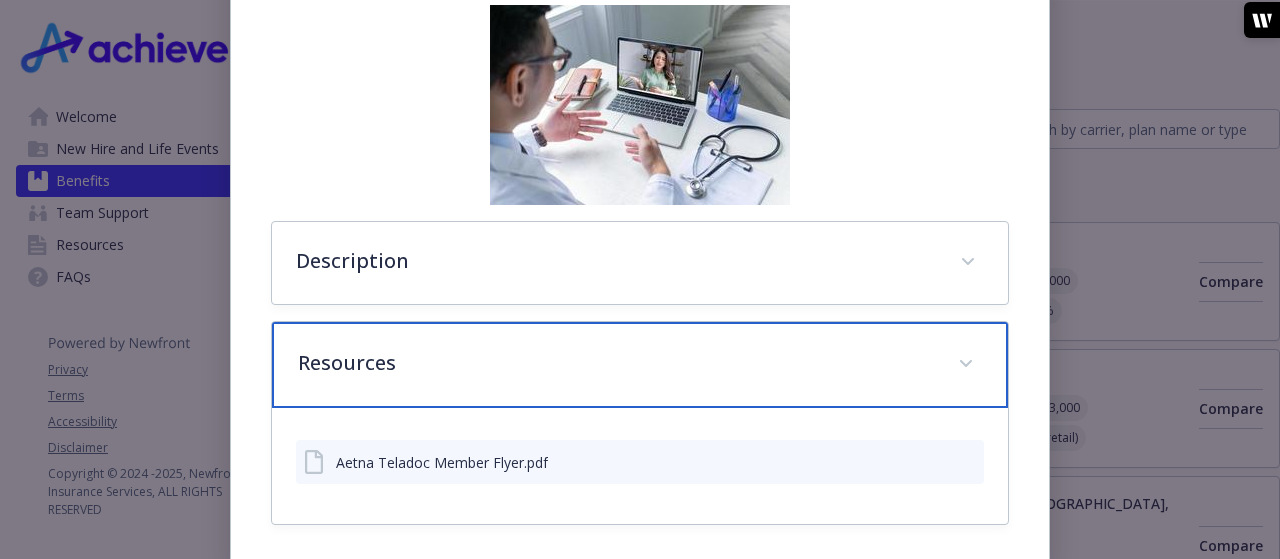 scroll, scrollTop: 343, scrollLeft: 0, axis: vertical 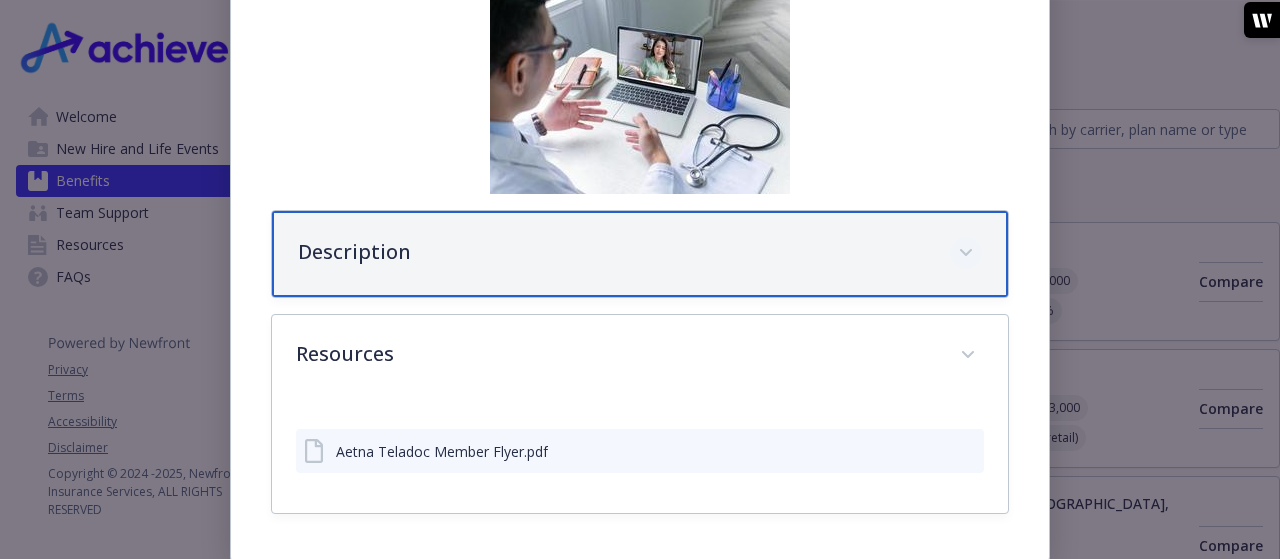 click 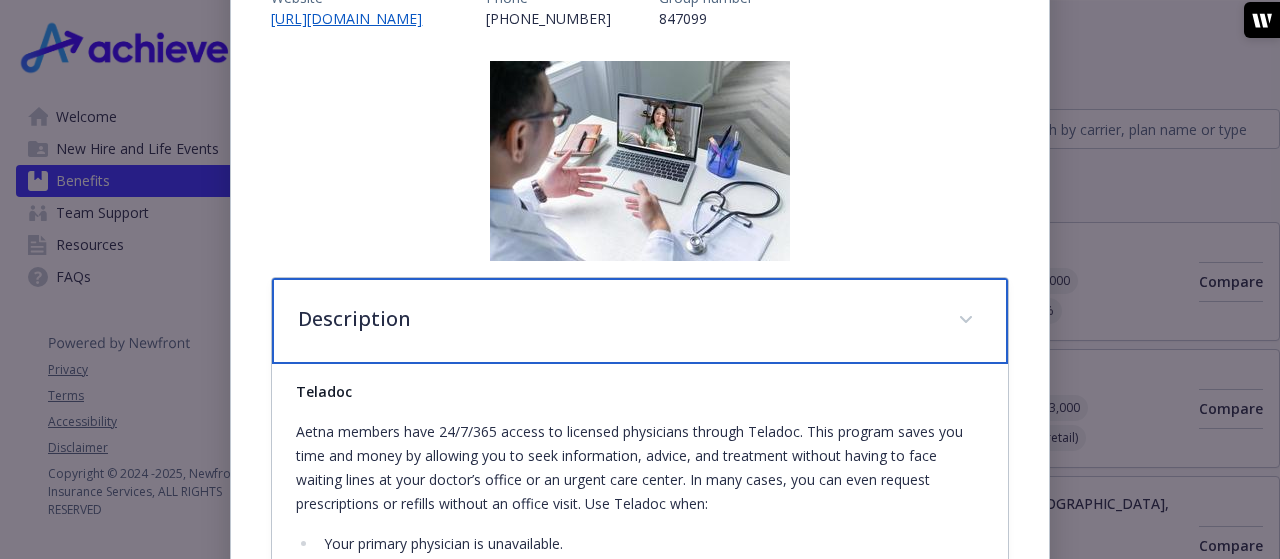 scroll, scrollTop: 236, scrollLeft: 0, axis: vertical 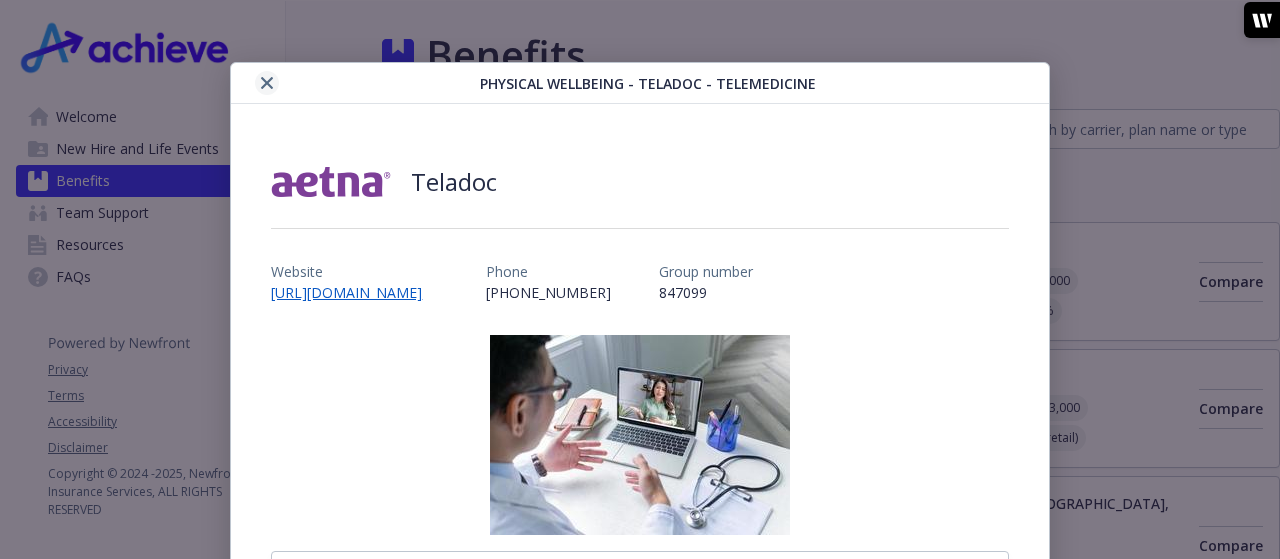 click 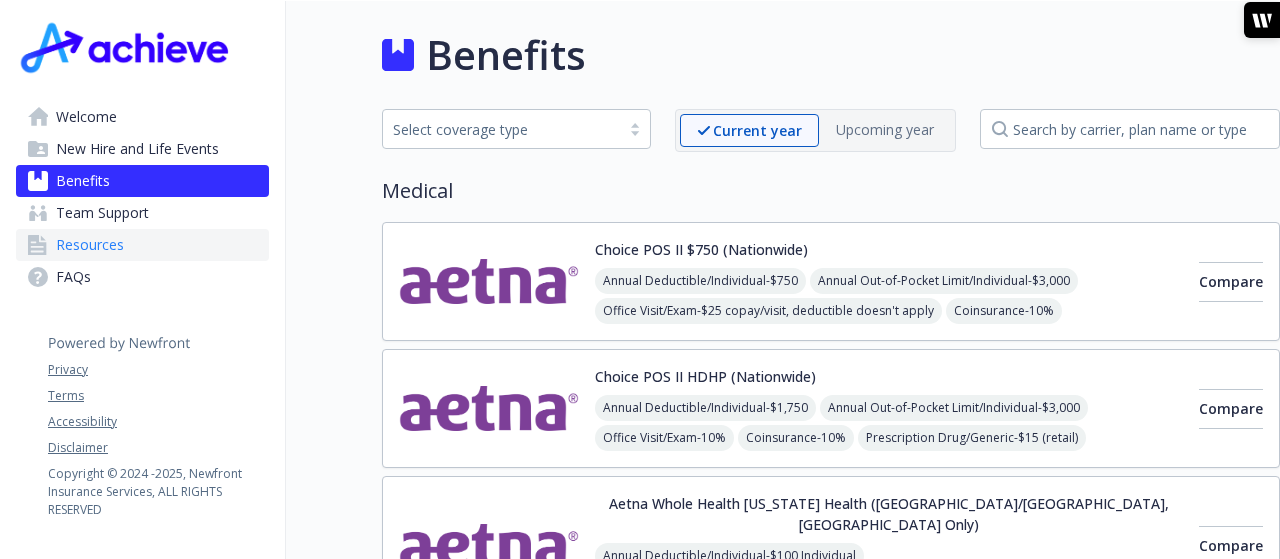click on "Resources" at bounding box center (142, 245) 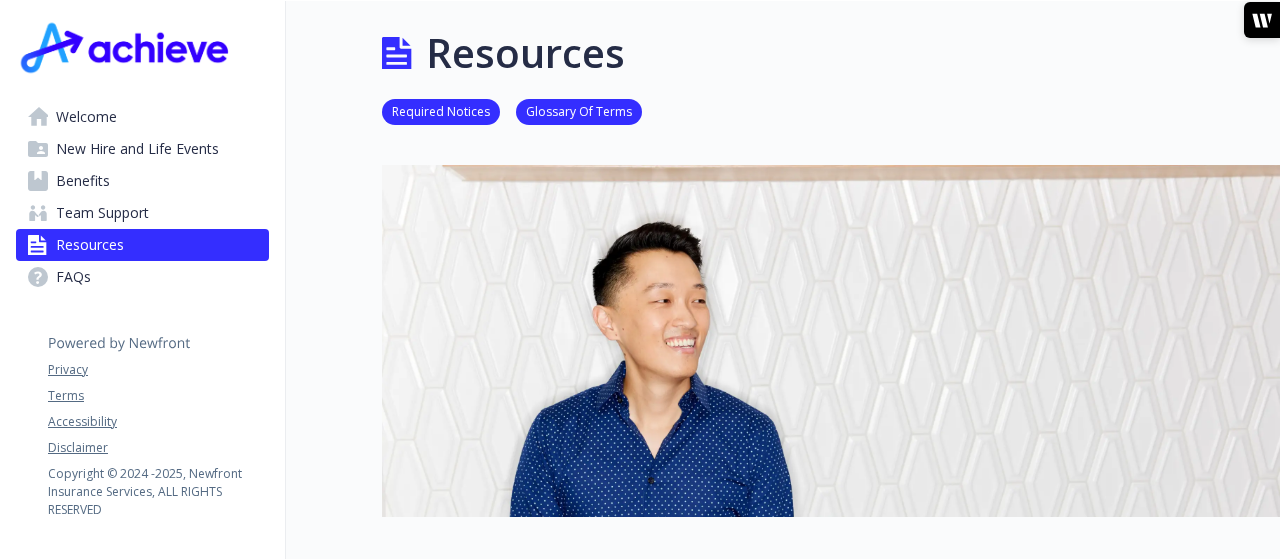scroll, scrollTop: 0, scrollLeft: 0, axis: both 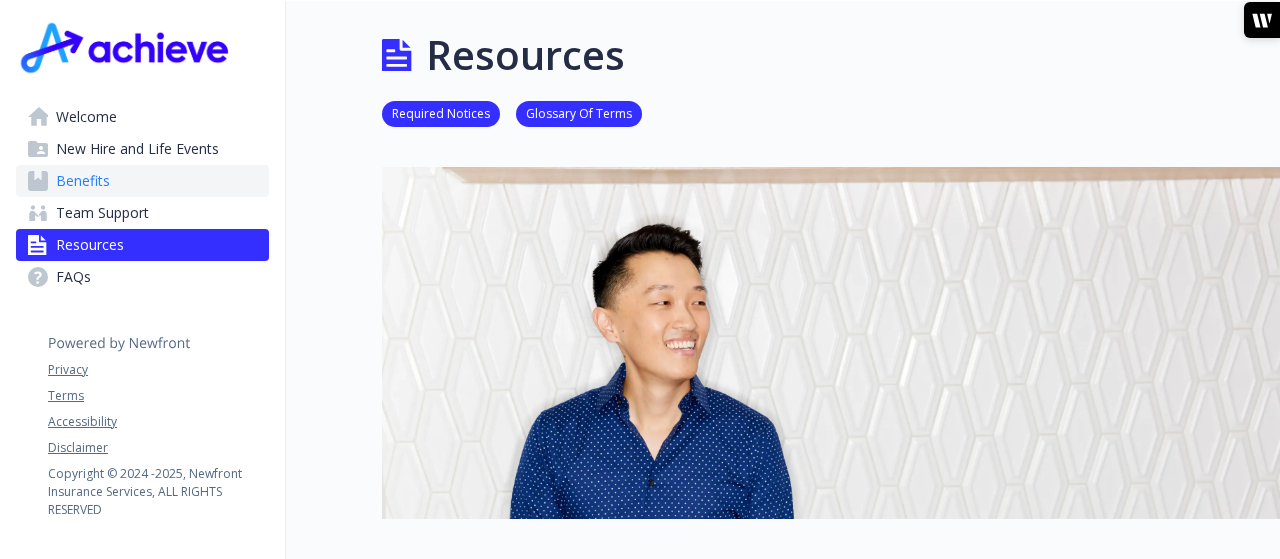 click on "Benefits" at bounding box center (142, 181) 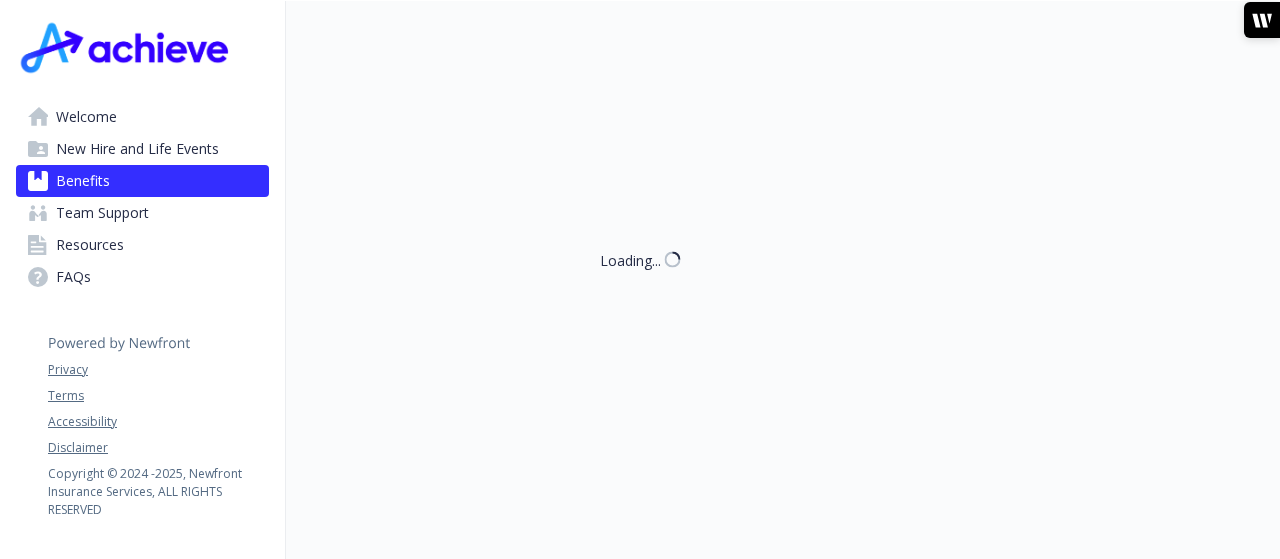 scroll, scrollTop: 0, scrollLeft: 0, axis: both 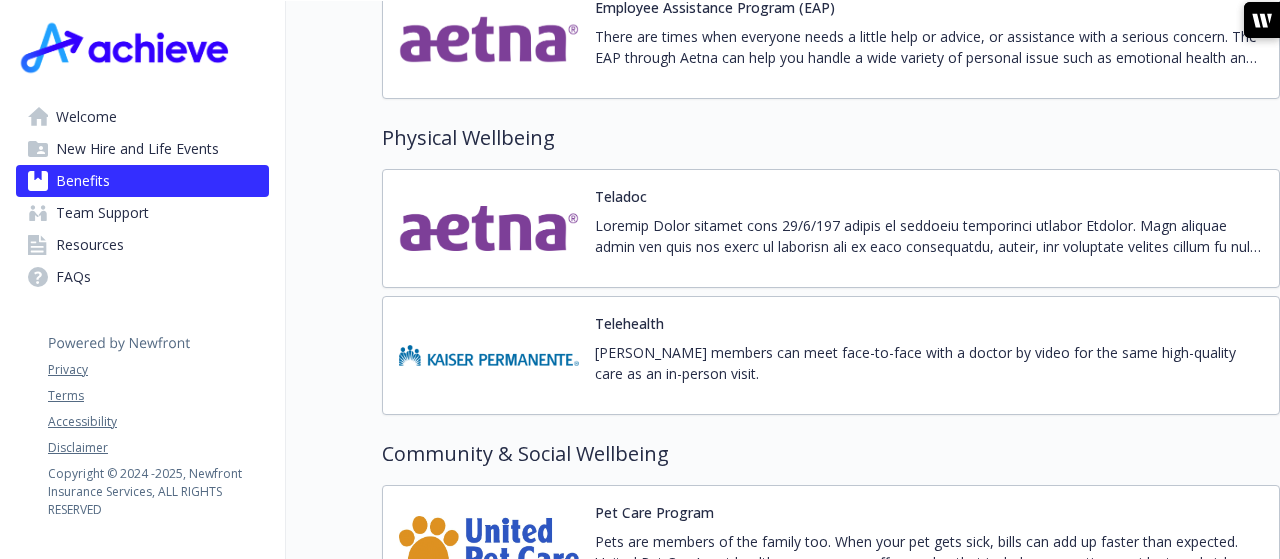 click at bounding box center [929, 236] 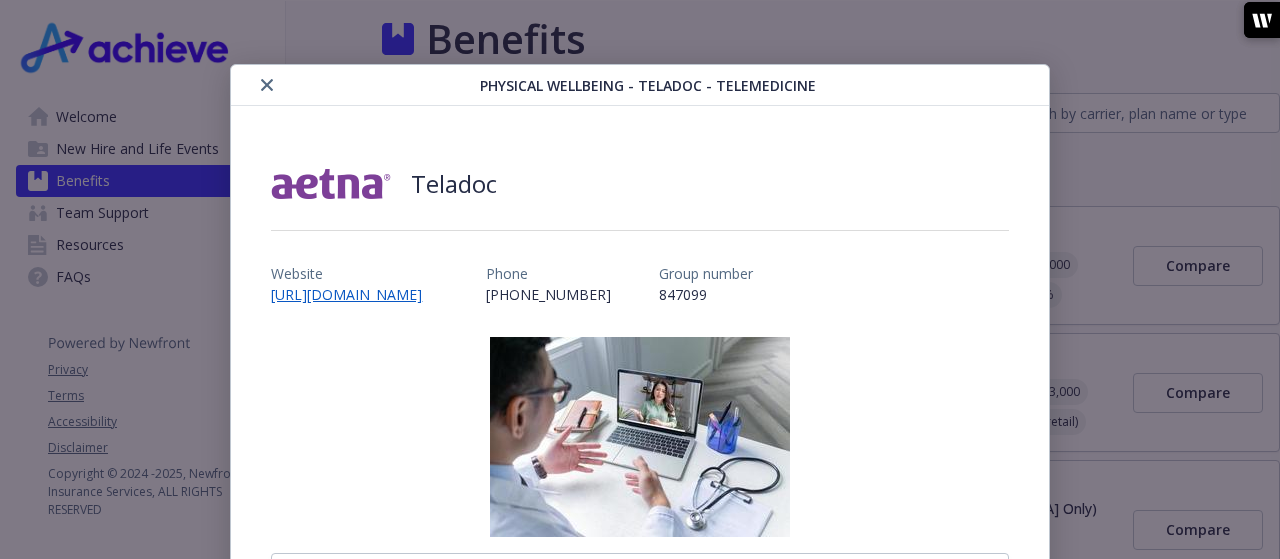 scroll, scrollTop: 3618, scrollLeft: 0, axis: vertical 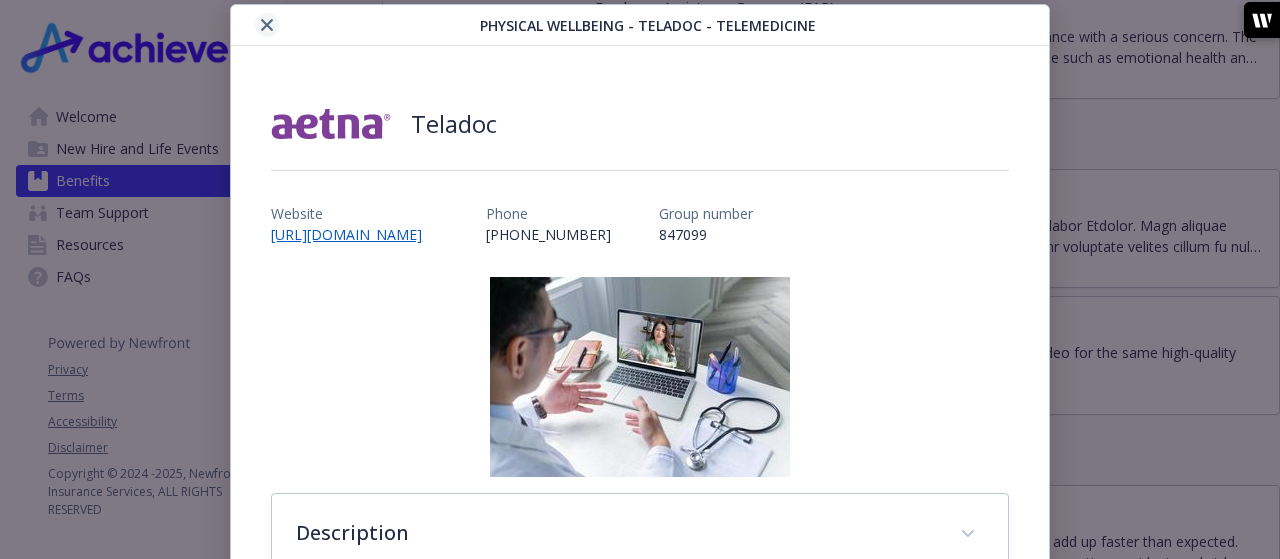 click at bounding box center (267, 25) 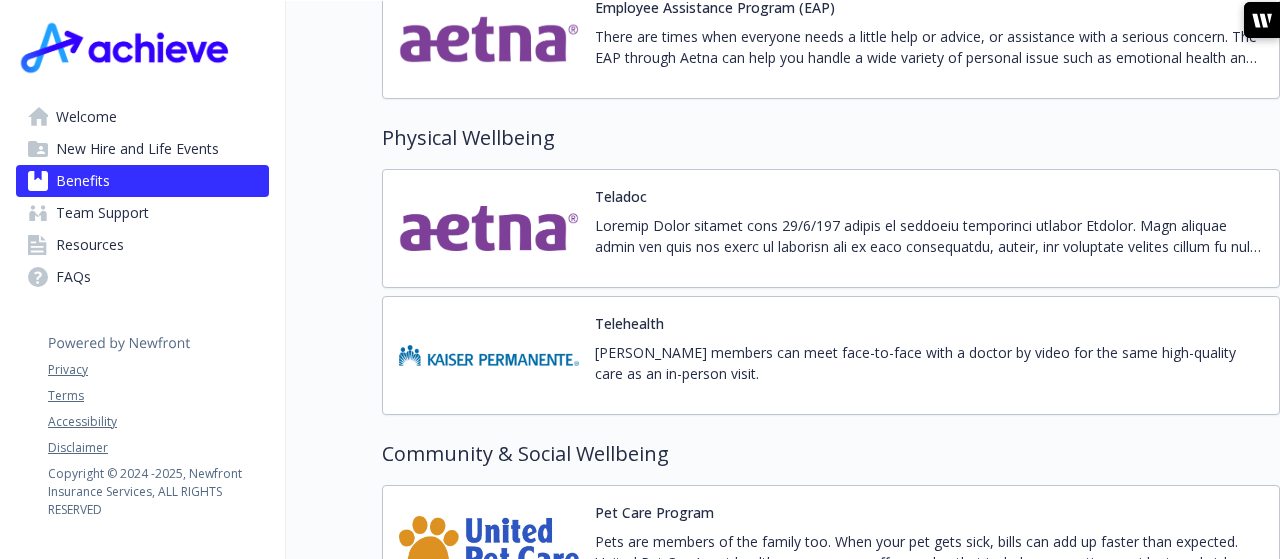click on "[PERSON_NAME] members can meet face-to-face with a doctor by video for the same high-quality care as an in-person visit." at bounding box center (929, 363) 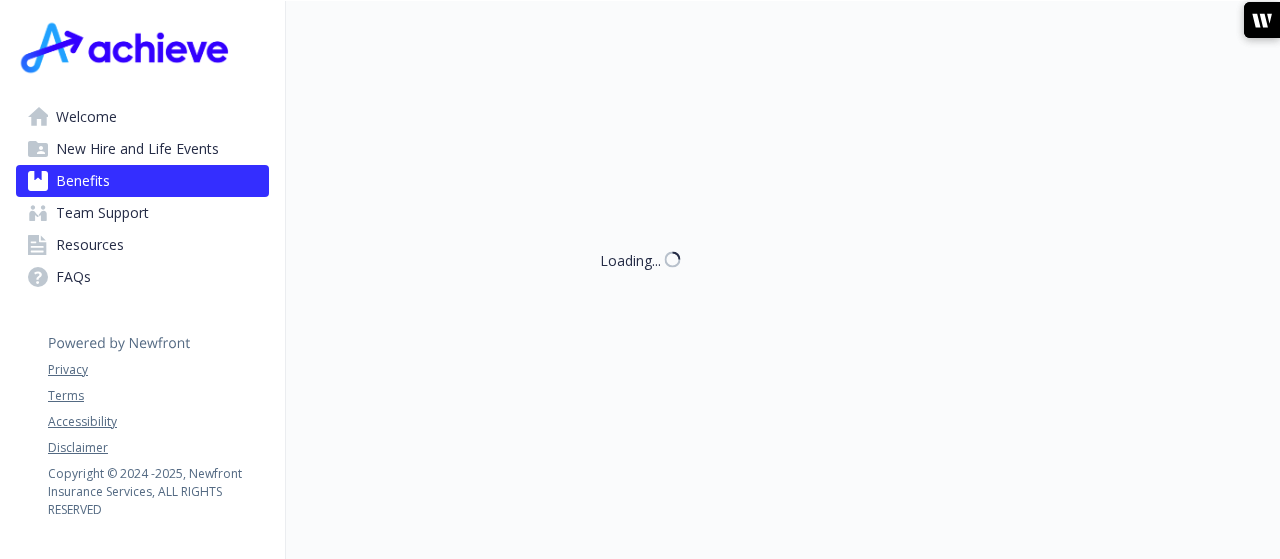 scroll, scrollTop: 3618, scrollLeft: 0, axis: vertical 